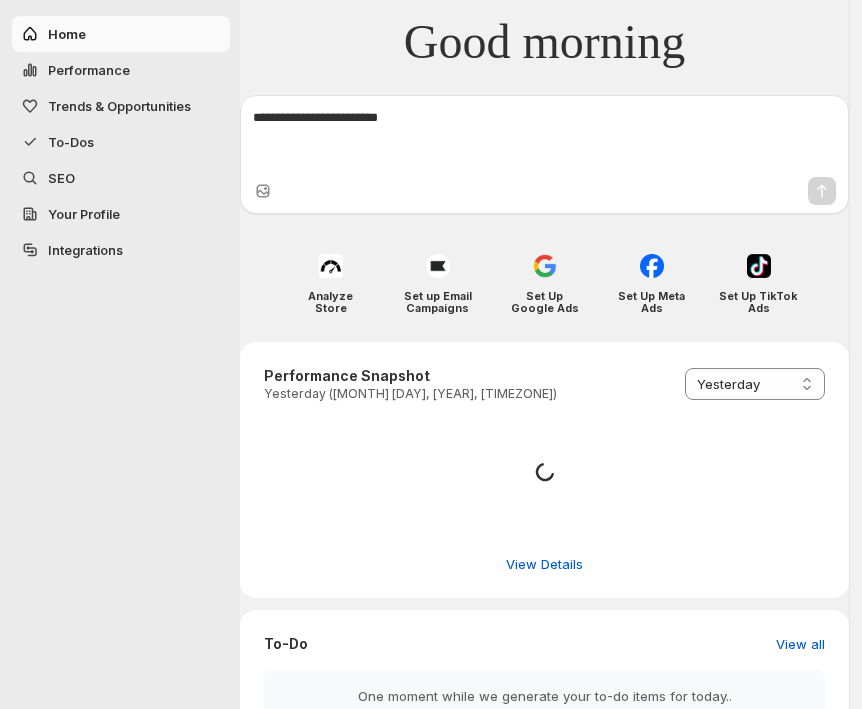 select on "*********" 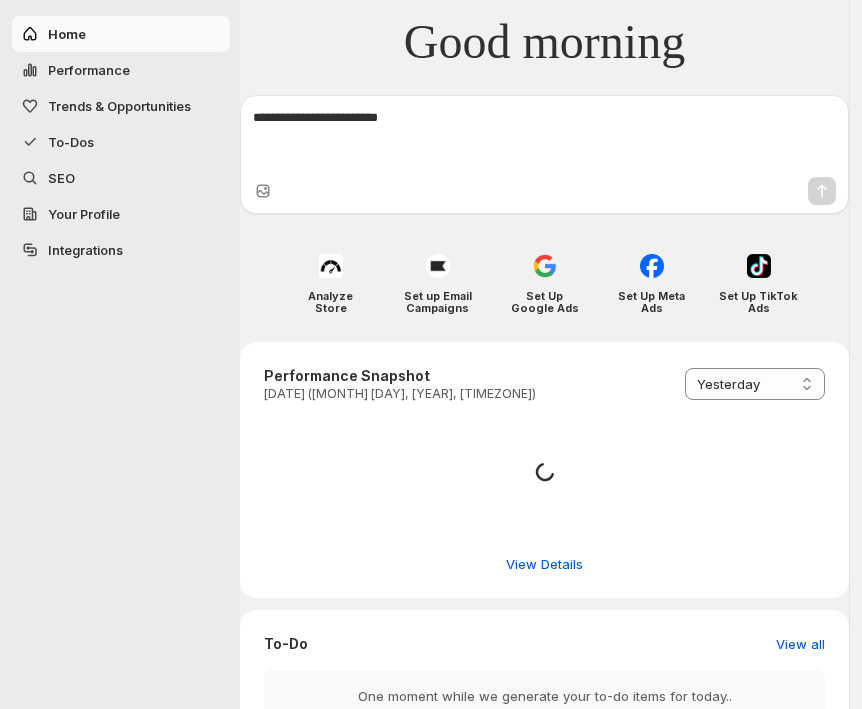select on "*********" 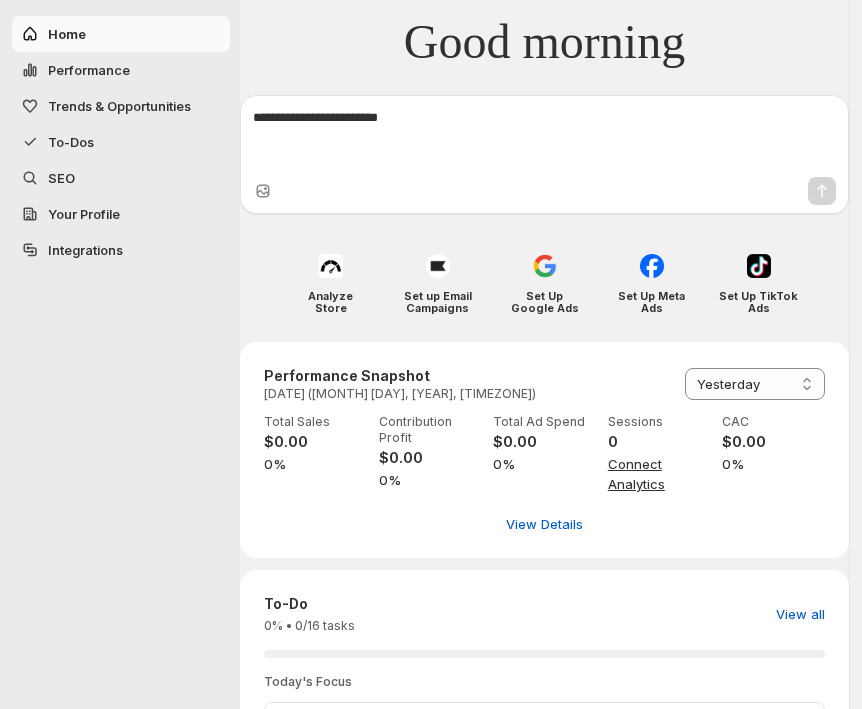click on "Integrations" at bounding box center [121, 250] 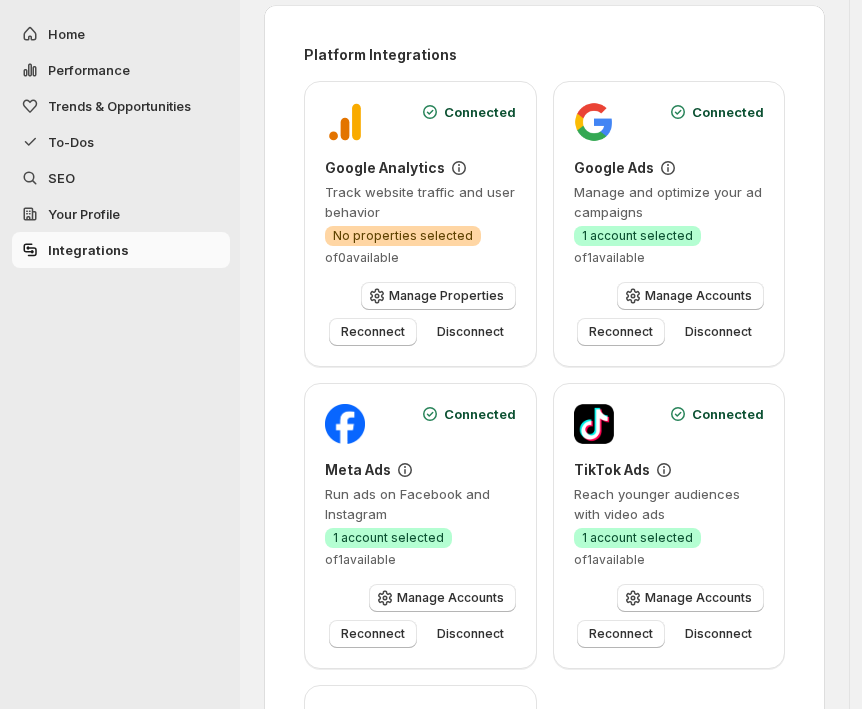 scroll, scrollTop: 0, scrollLeft: 0, axis: both 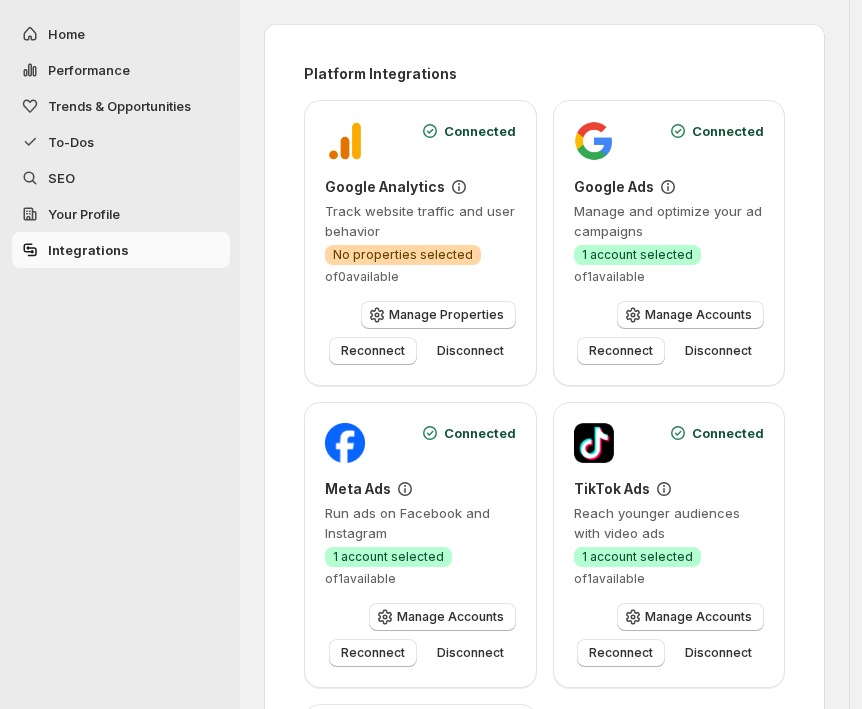 click on "No properties selected" at bounding box center (403, 255) 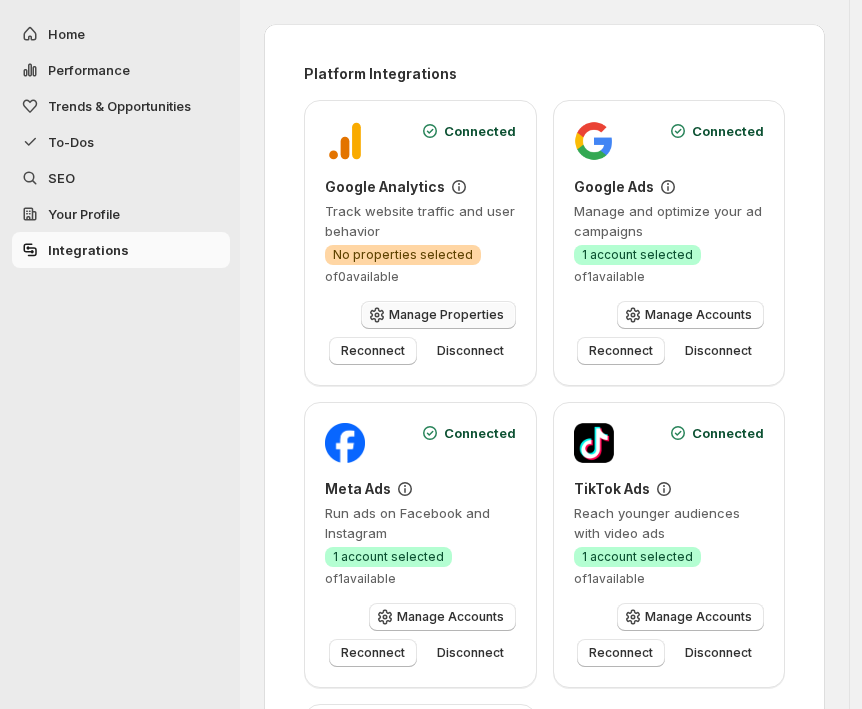 click on "Manage Properties" at bounding box center (446, 315) 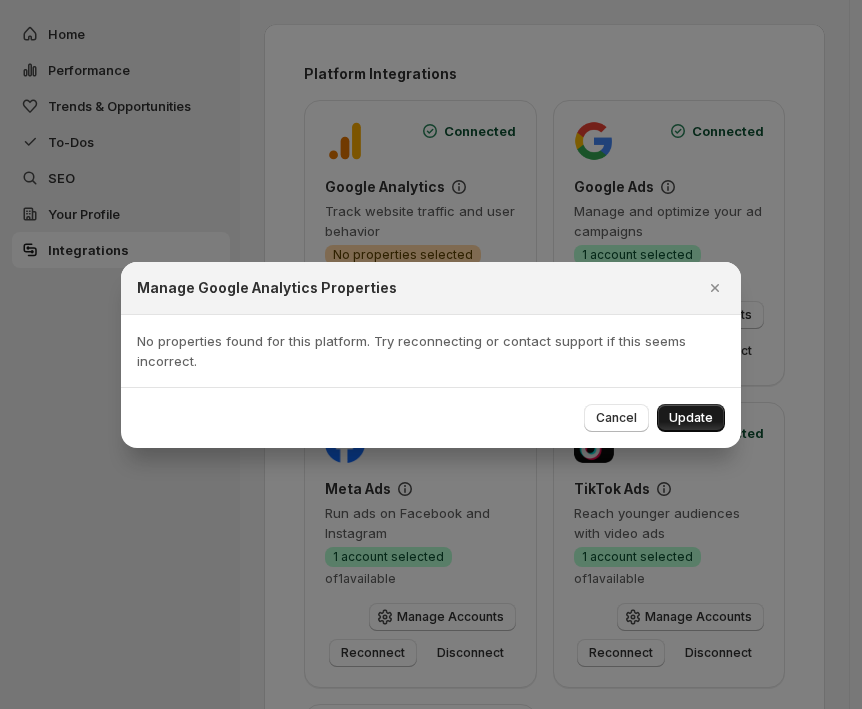 click on "Update" at bounding box center (691, 418) 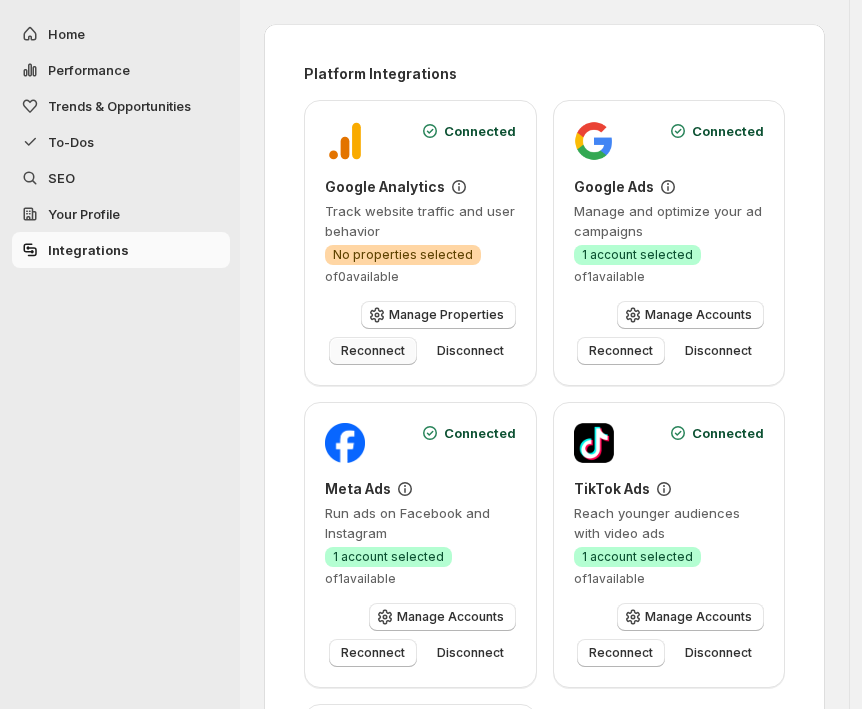 click on "Reconnect" at bounding box center [373, 351] 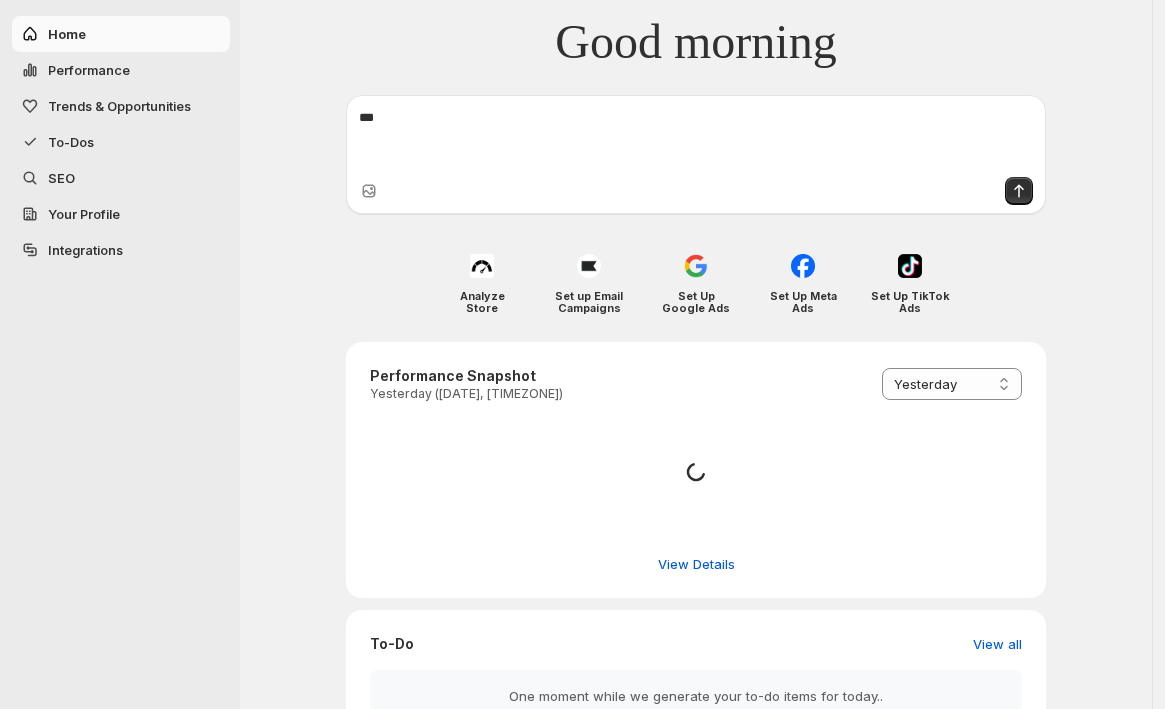 select on "*********" 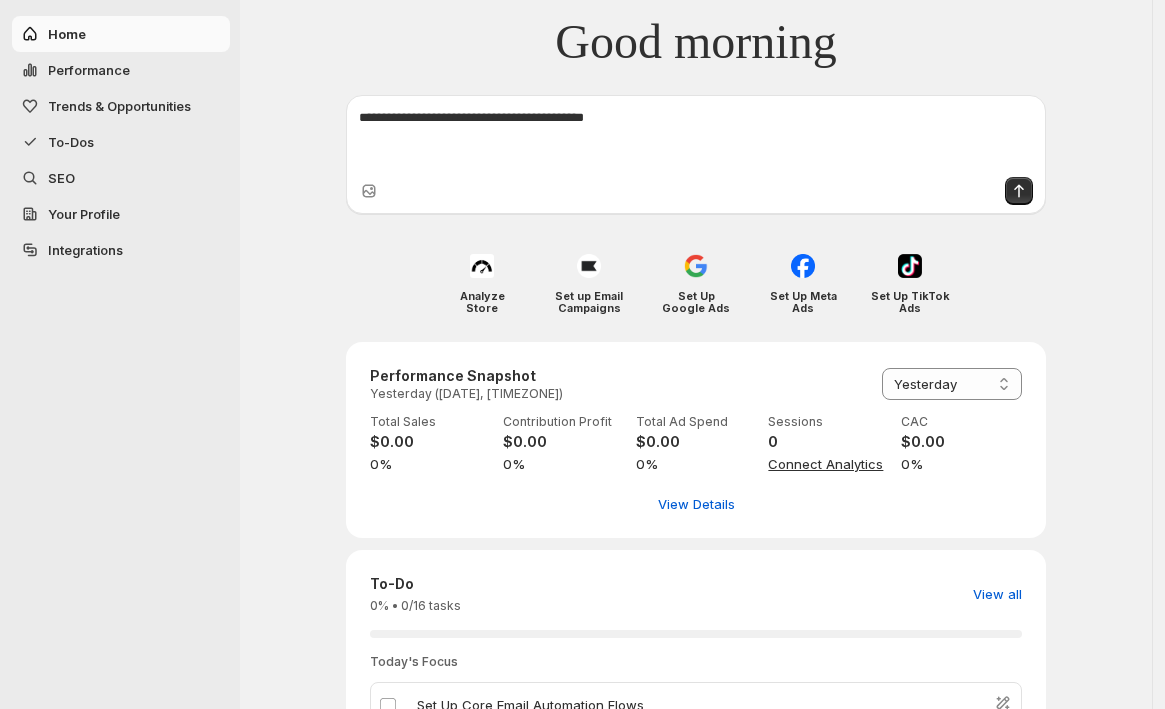 type on "**********" 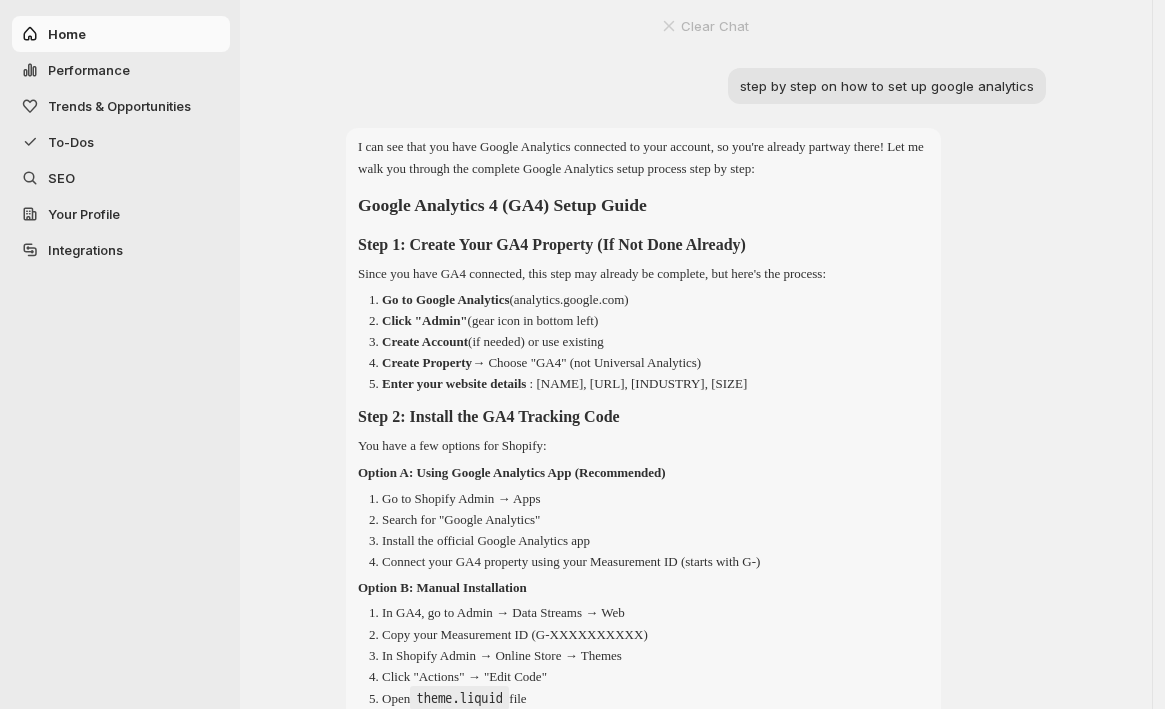 click on "Click "Admin"  (gear icon in bottom left)" at bounding box center [655, 321] 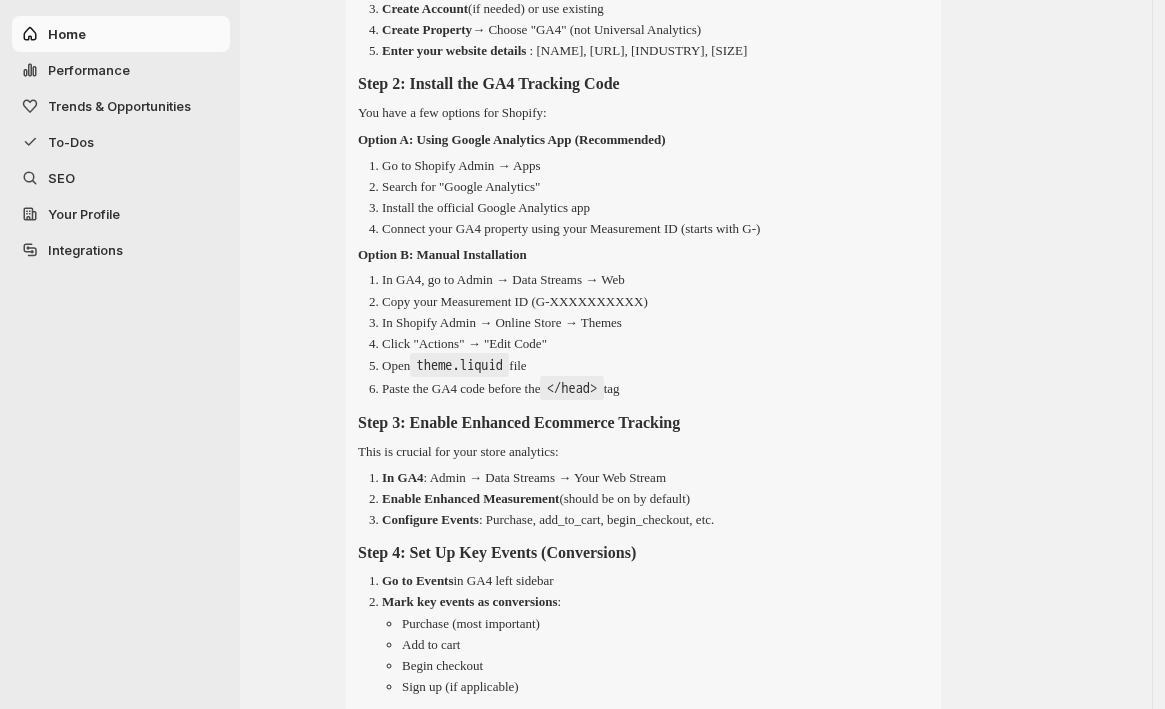 scroll, scrollTop: 444, scrollLeft: 0, axis: vertical 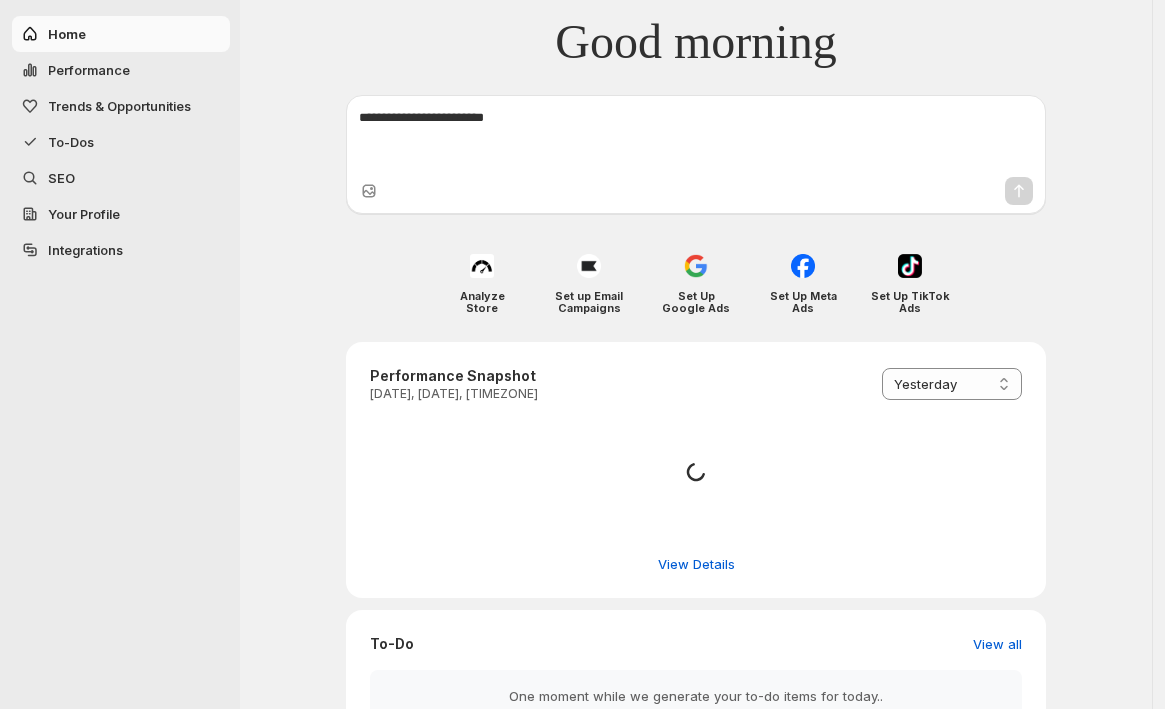 select on "*********" 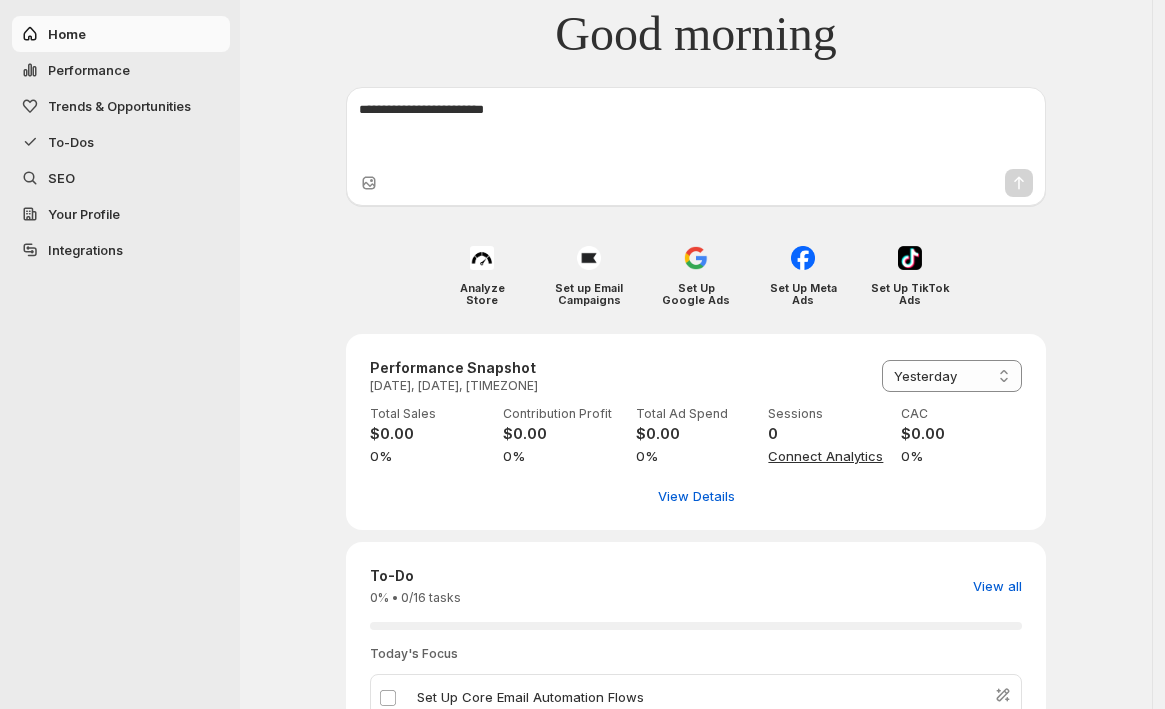 scroll, scrollTop: 0, scrollLeft: 0, axis: both 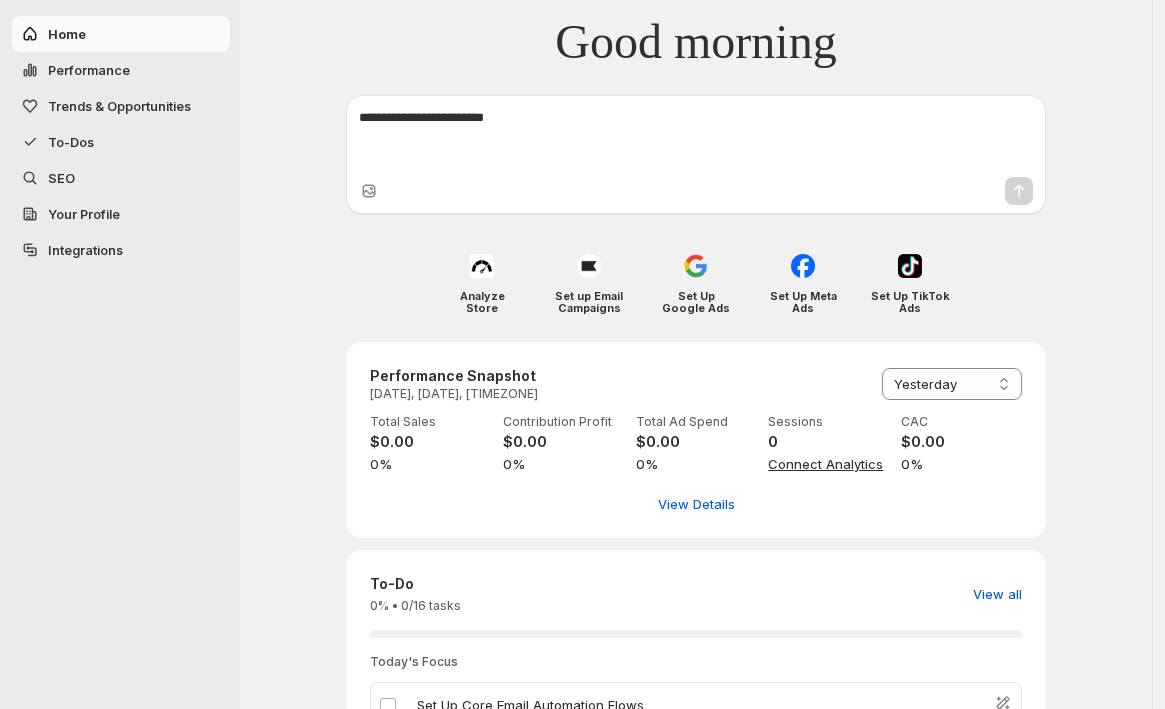 click on "Integrations" at bounding box center (85, 250) 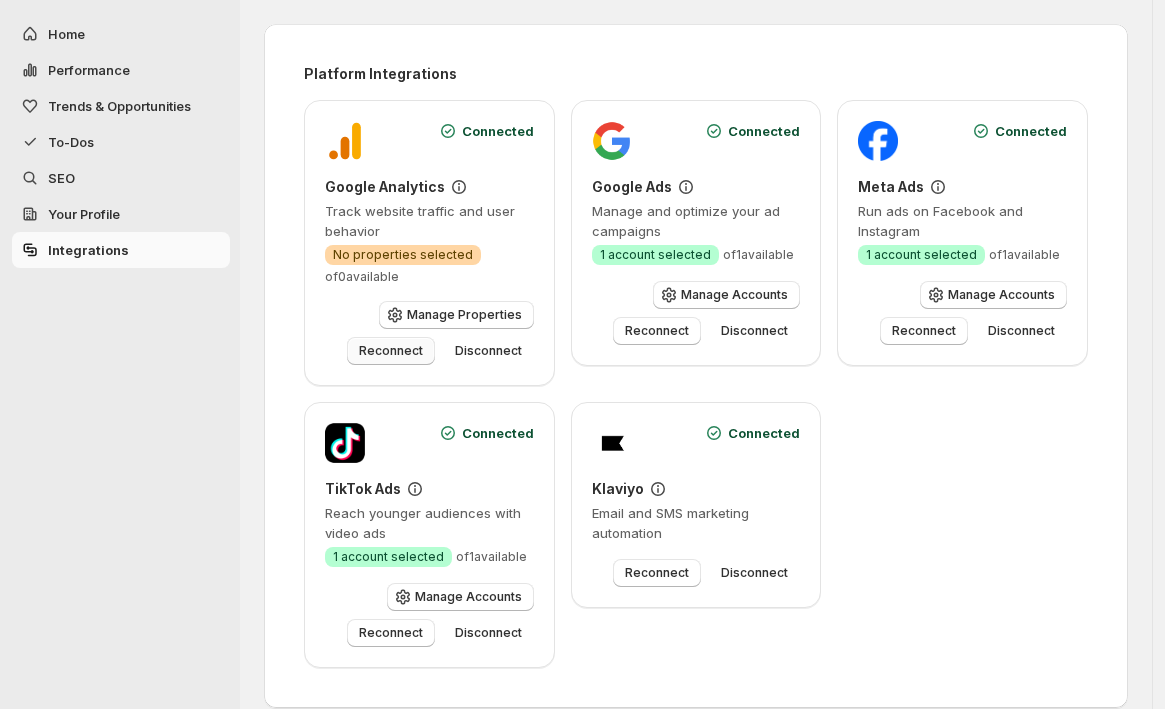 click on "Reconnect" at bounding box center [391, 351] 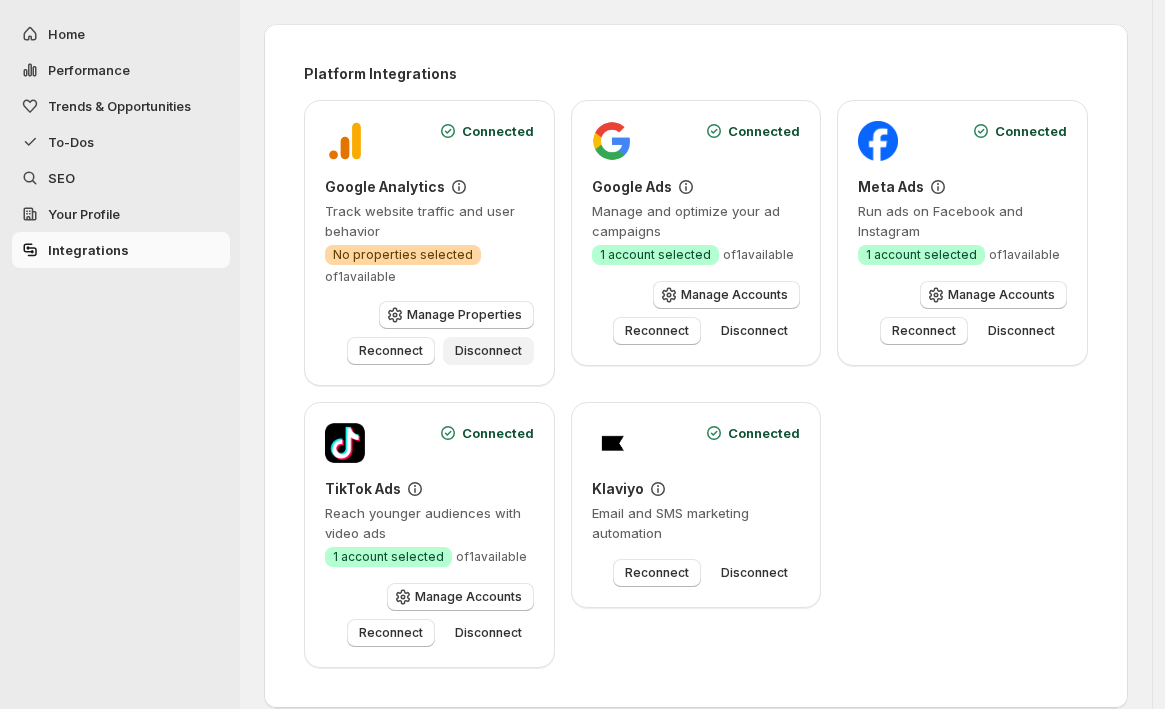 click on "Disconnect" at bounding box center (488, 351) 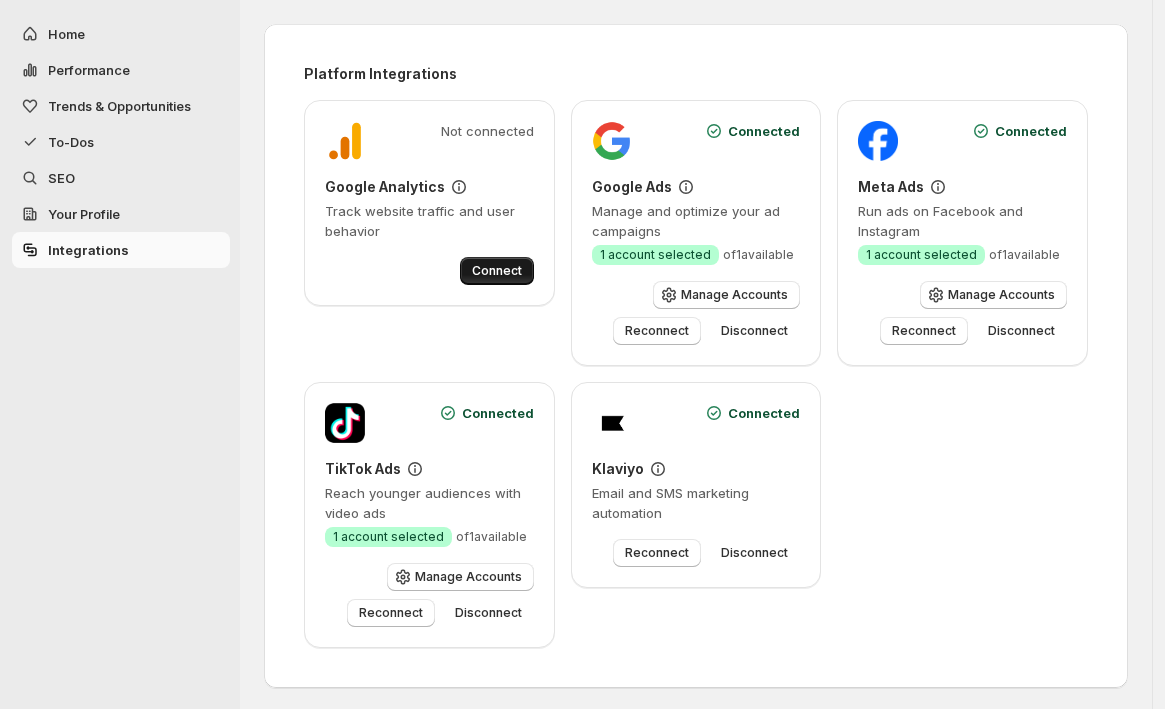 click on "Connect" at bounding box center (497, 271) 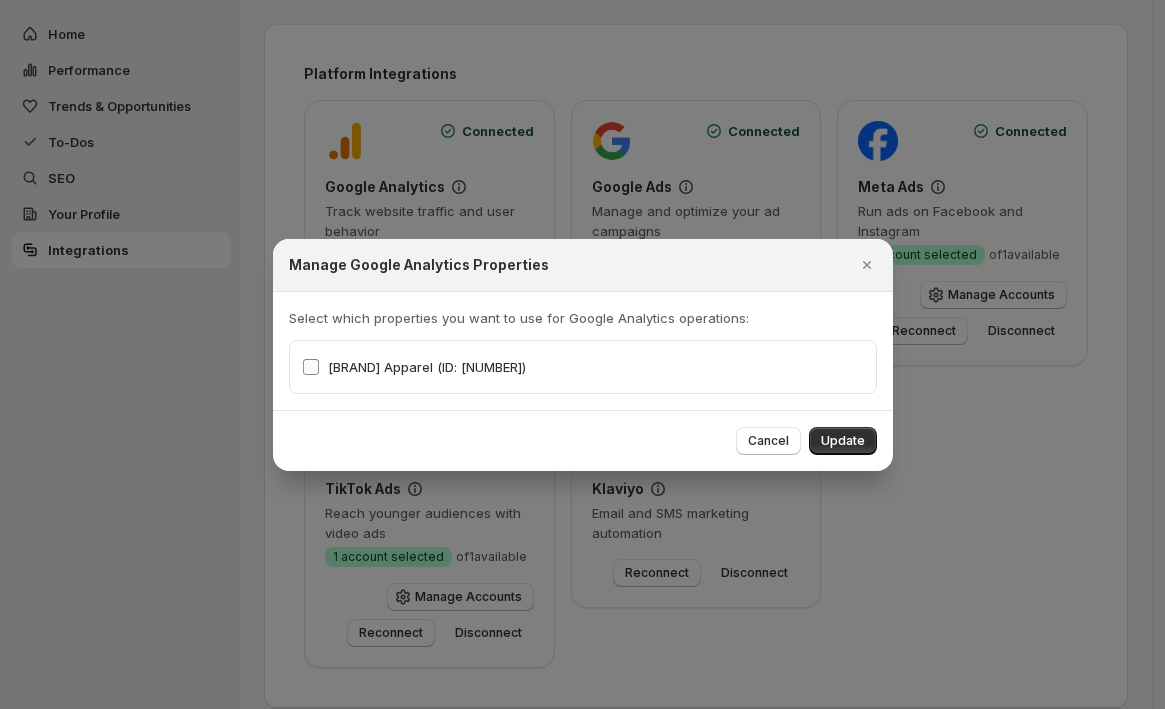 click on "Alabaster Apparel  (ID: 499757565)" at bounding box center [427, 367] 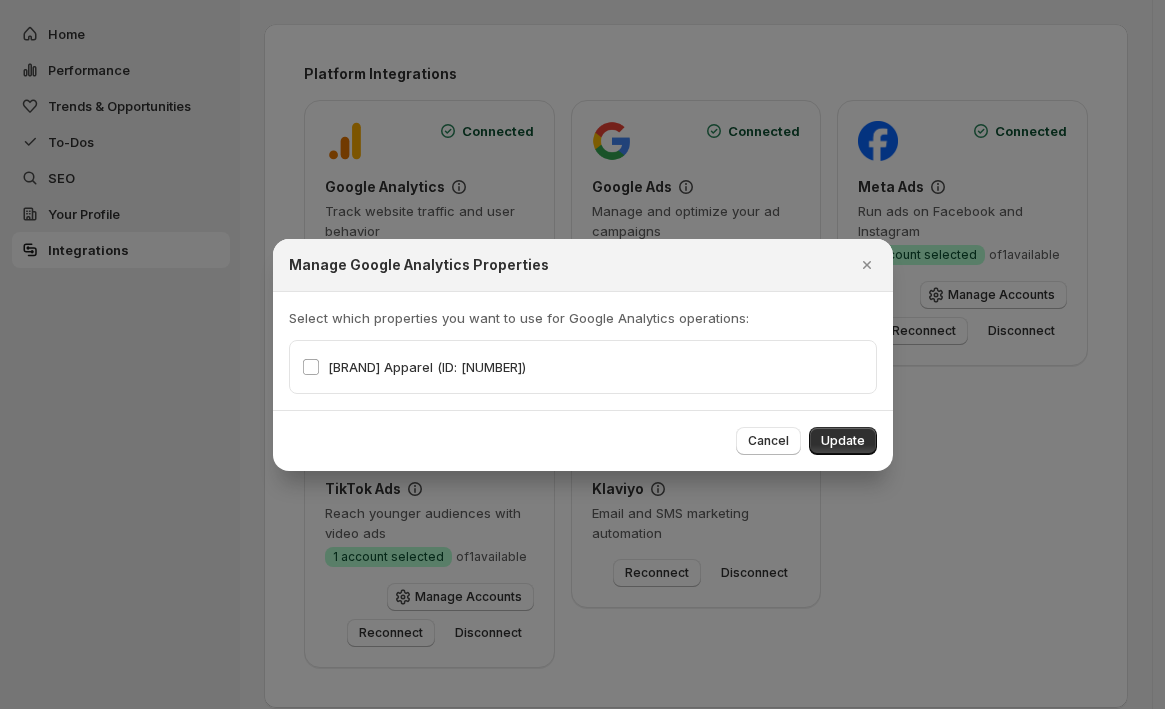 click on "Update" at bounding box center (843, 441) 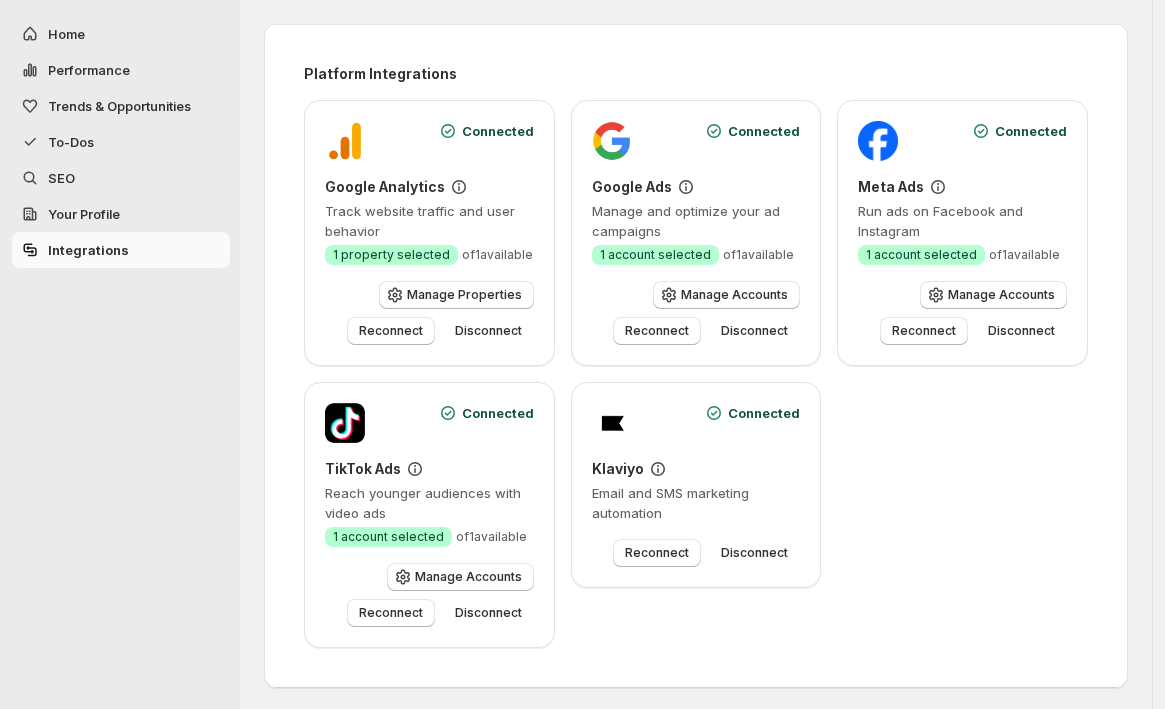 click on "Connected Google Analytics Track website traffic and user behavior Success 1 property selected of  1  available Manage Properties Reconnect Disconnect Connected Google Ads Manage and optimize your ad campaigns Success 1 account selected of  1  available Manage Accounts Reconnect Disconnect Connected Meta Ads Run ads on Facebook and Instagram Success 1 account selected of  1  available Manage Accounts Reconnect Disconnect Connected TikTok Ads Reach younger audiences with video ads Success 1 account selected of  1  available Manage Accounts Reconnect Disconnect Connected Klaviyo Email and SMS marketing automation Reconnect Disconnect" at bounding box center [696, 374] 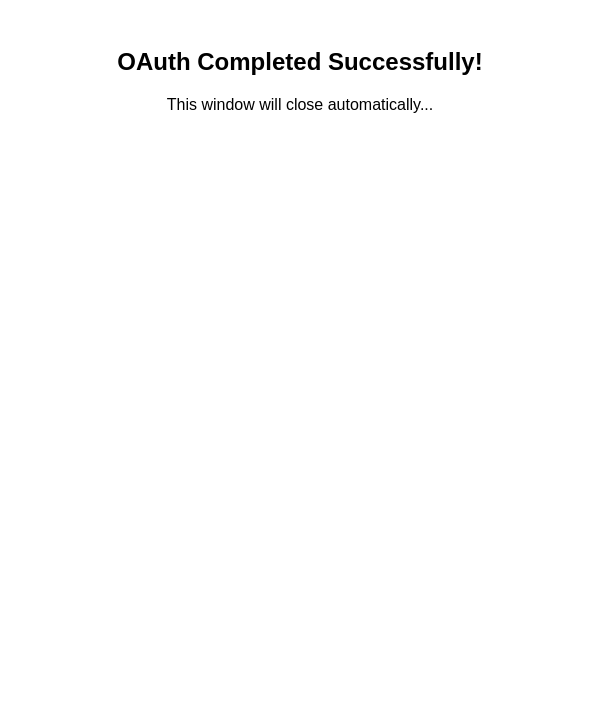 scroll, scrollTop: 0, scrollLeft: 0, axis: both 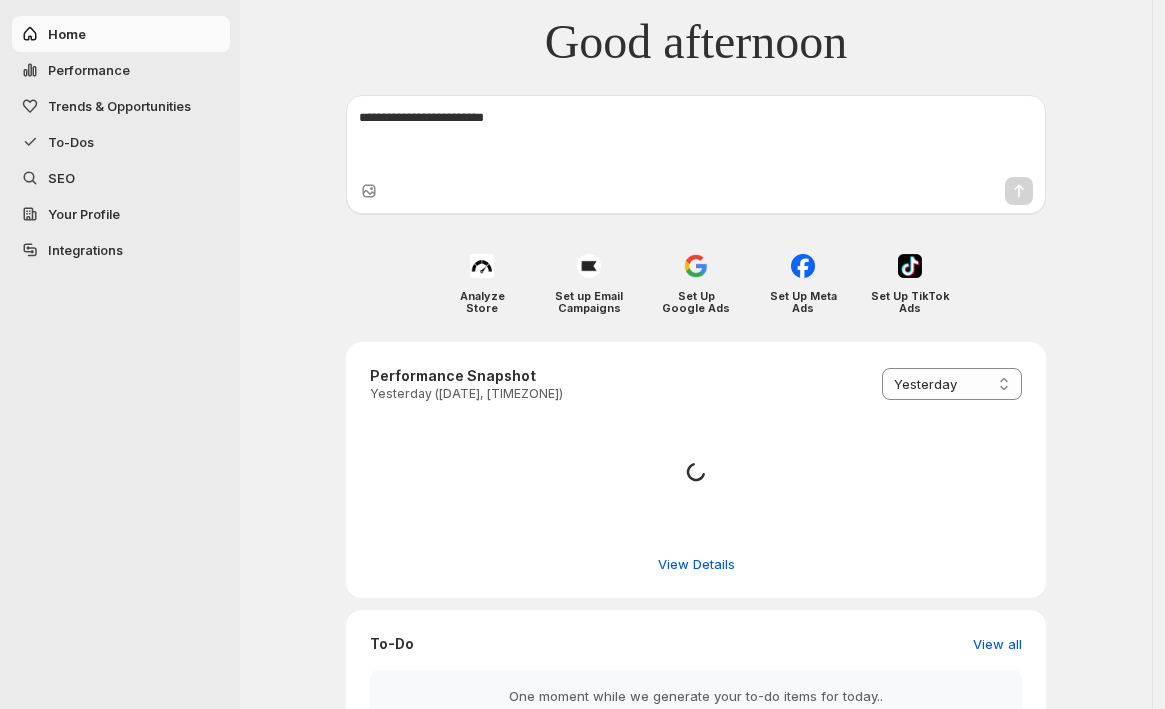 click on "Integrations" at bounding box center [85, 250] 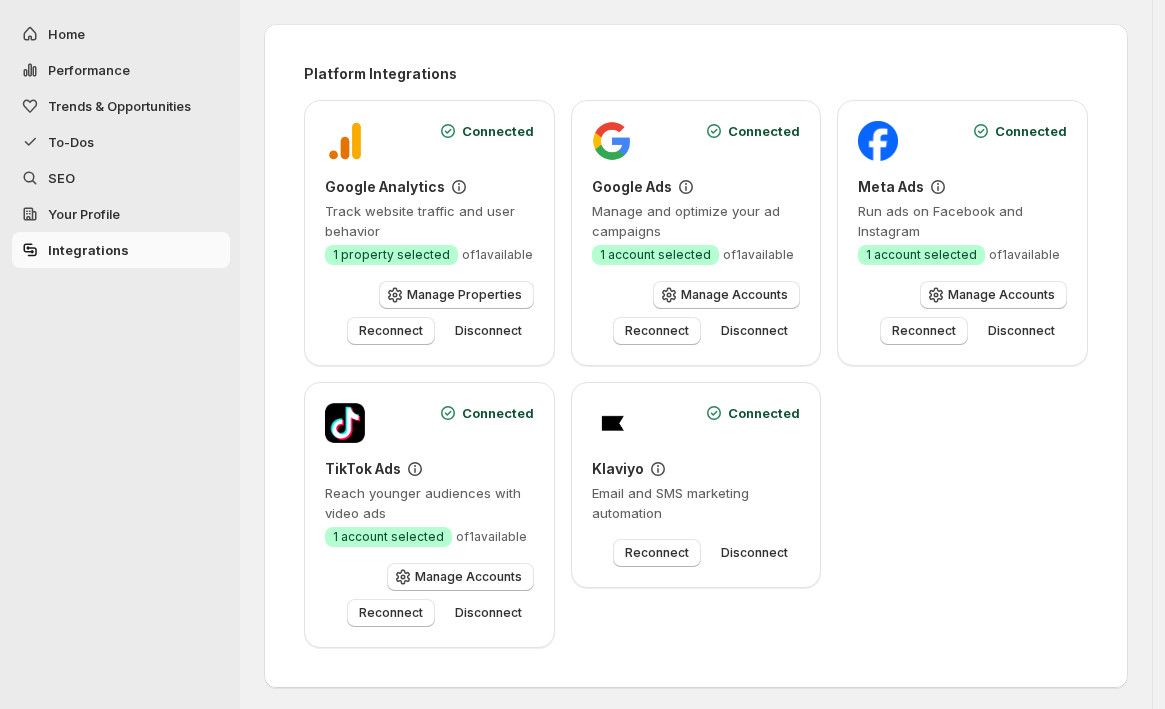 click on "1 account selected" at bounding box center (655, 255) 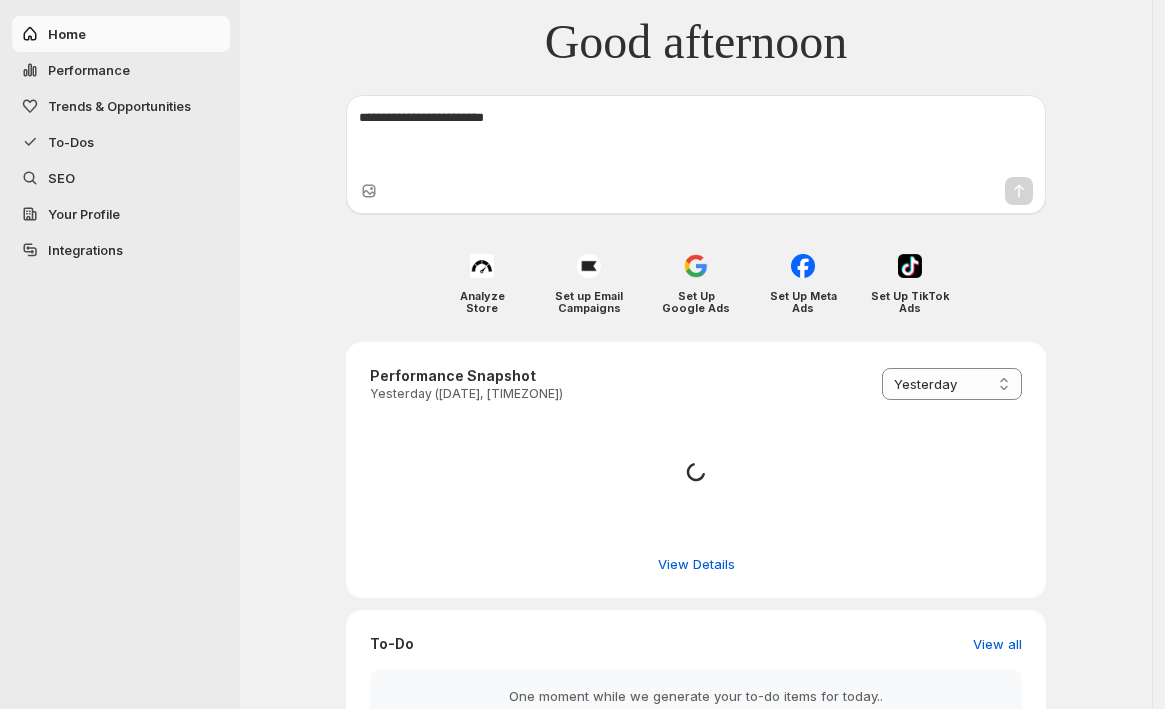 click on "Performance" at bounding box center [89, 70] 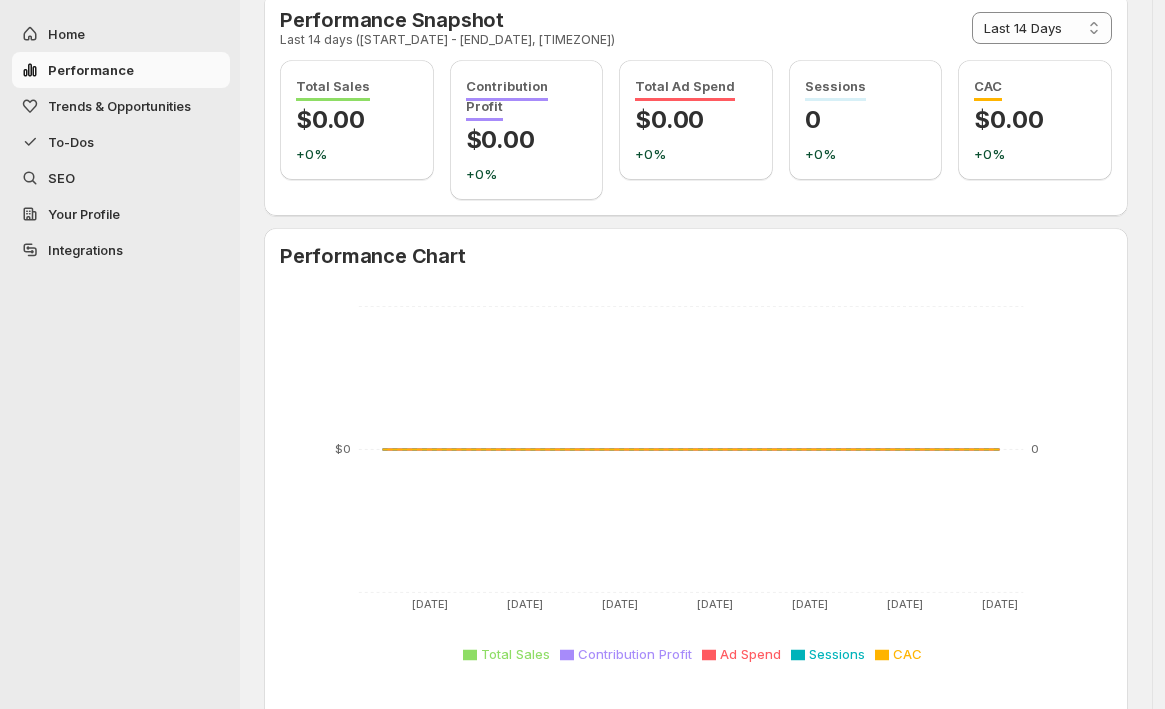 scroll, scrollTop: 0, scrollLeft: 0, axis: both 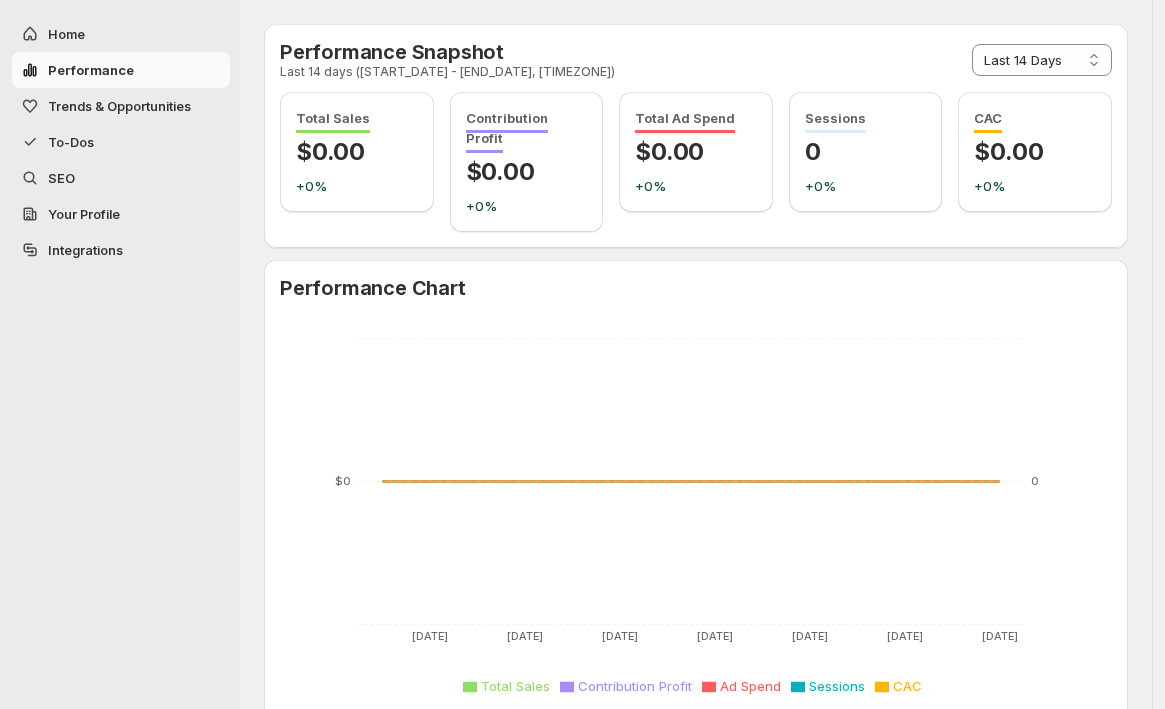click on "Trends & Opportunities" at bounding box center (119, 106) 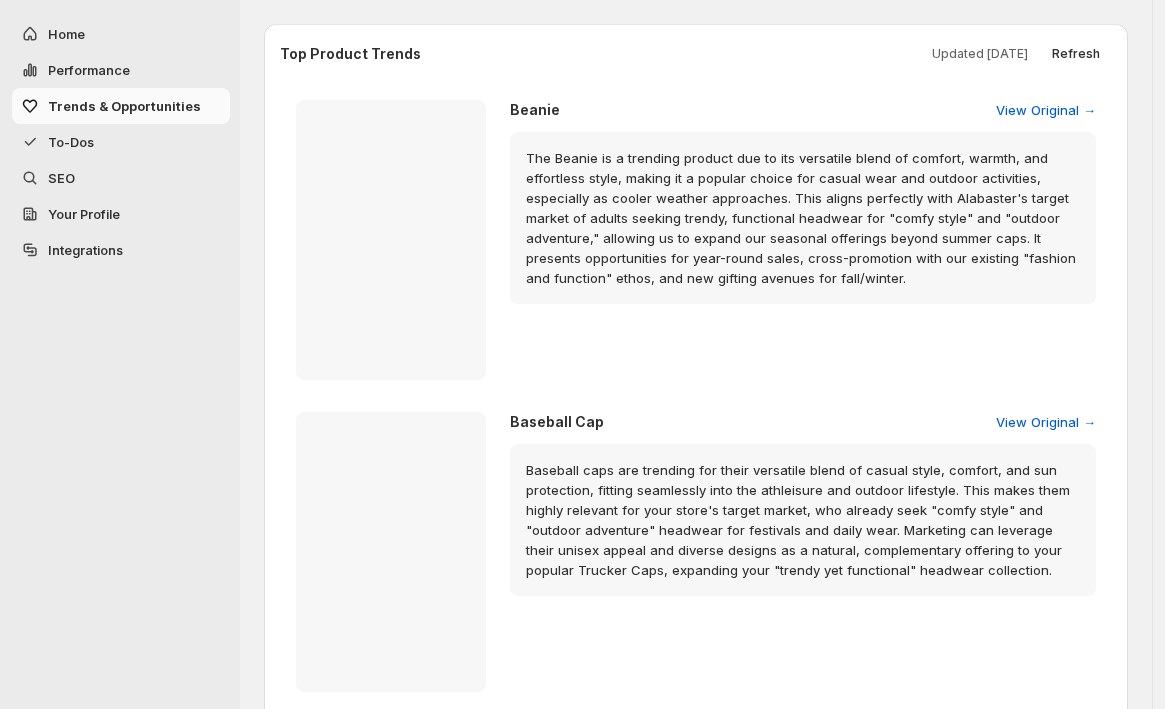 click on "To-Dos" at bounding box center [71, 142] 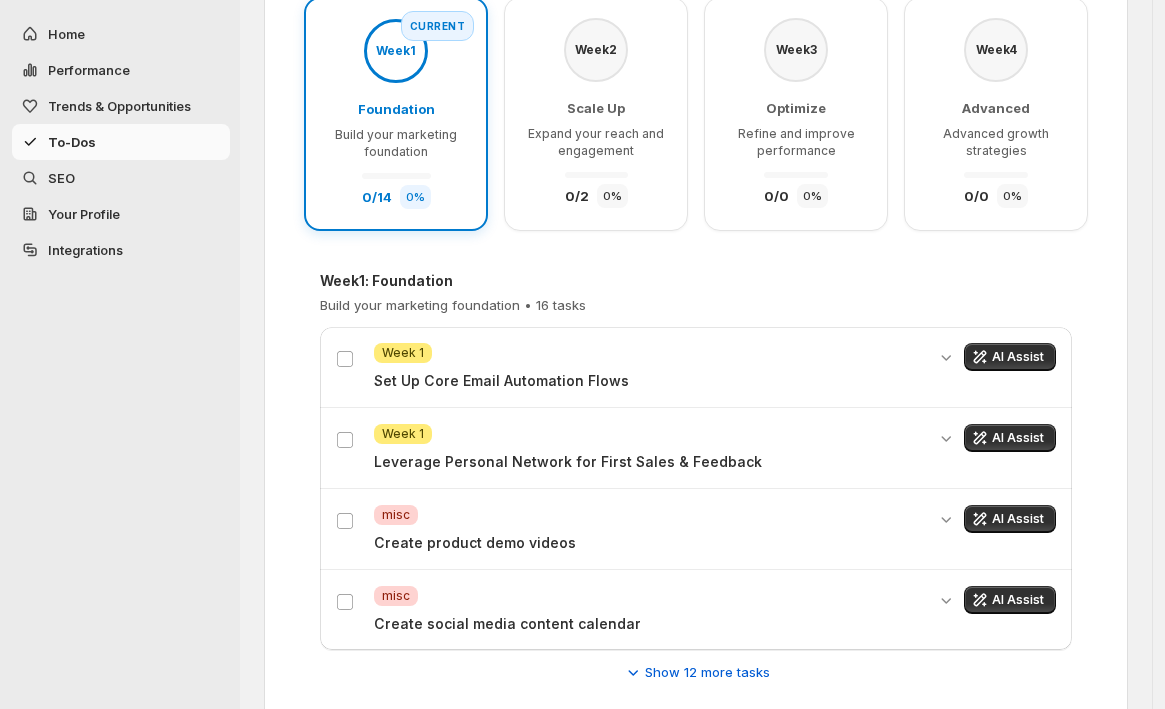scroll, scrollTop: 282, scrollLeft: 0, axis: vertical 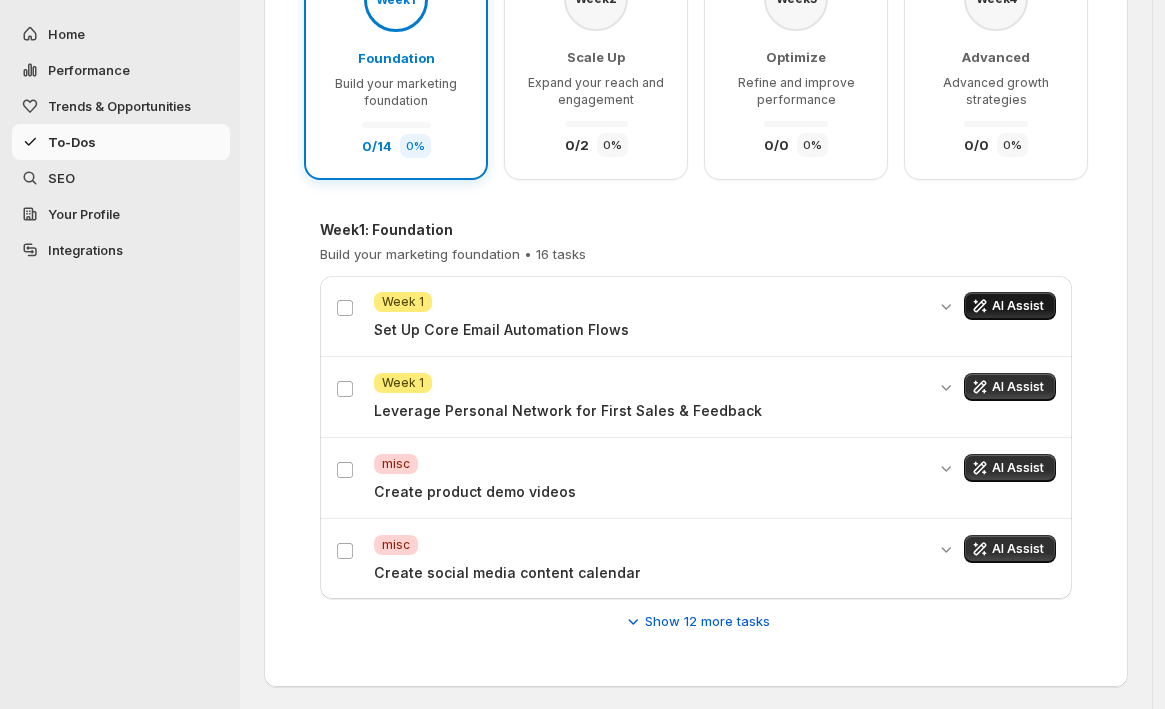 click on "AI Assist" at bounding box center (1018, 306) 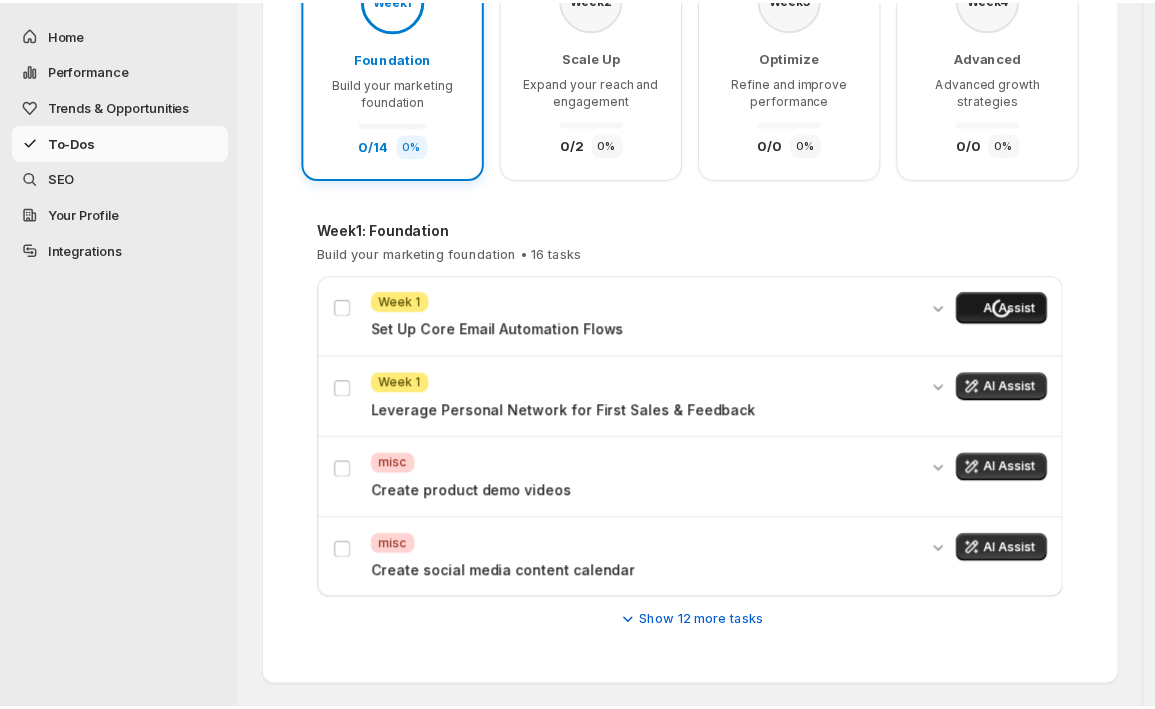 scroll, scrollTop: 0, scrollLeft: 0, axis: both 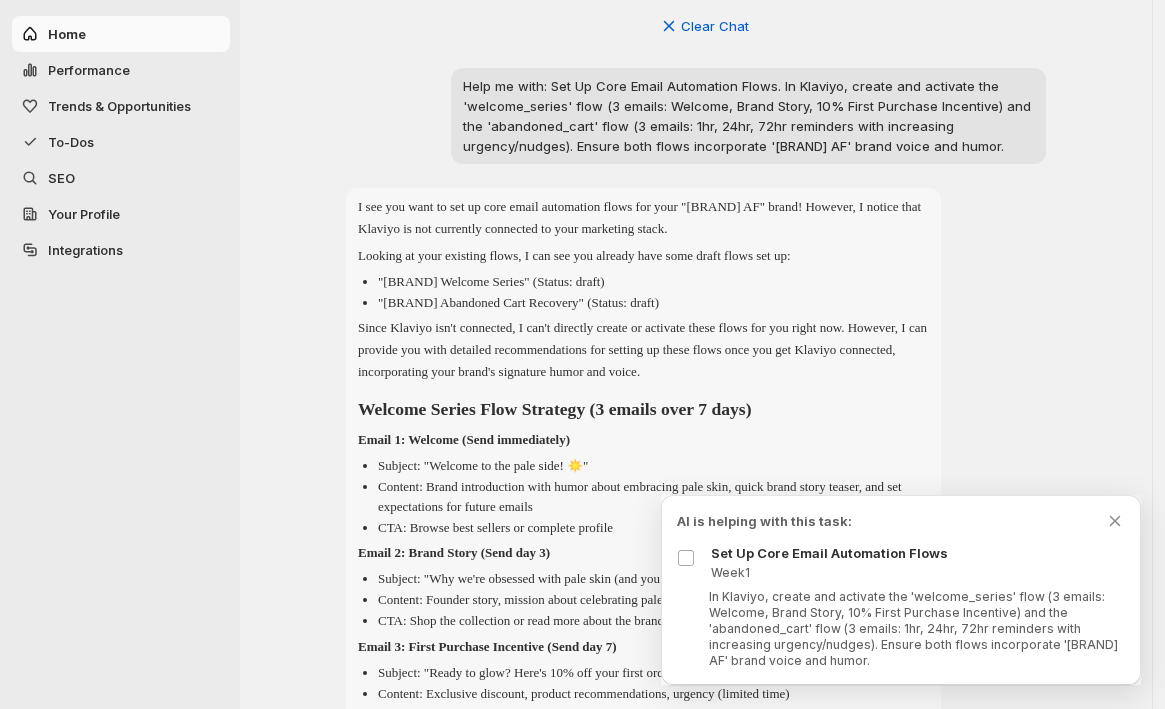click 